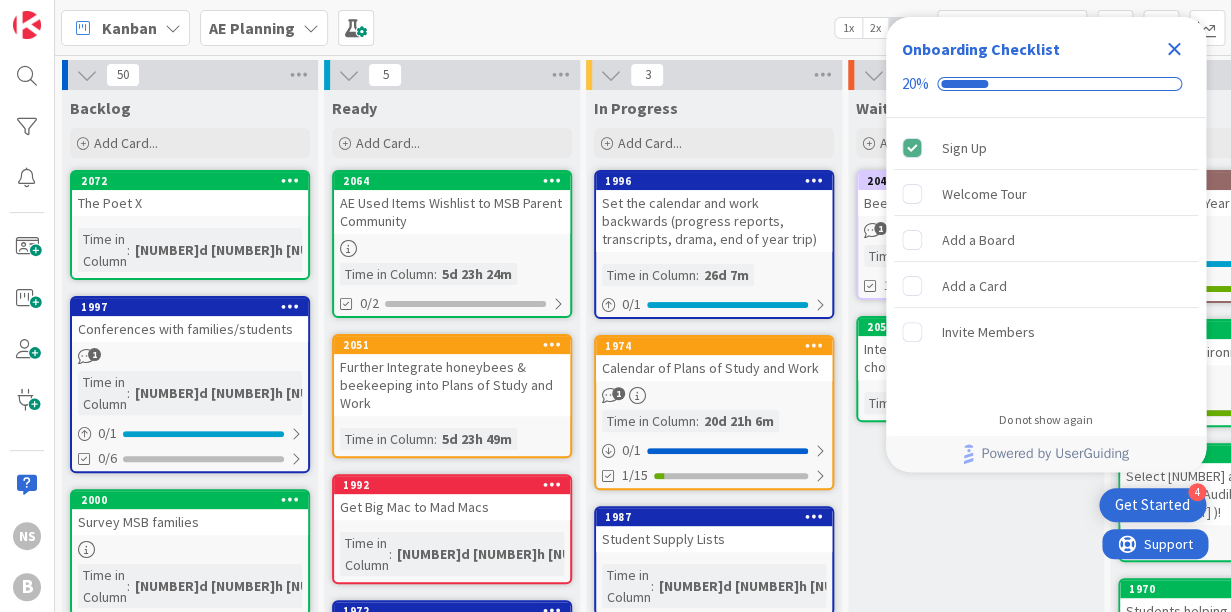 scroll, scrollTop: 0, scrollLeft: 0, axis: both 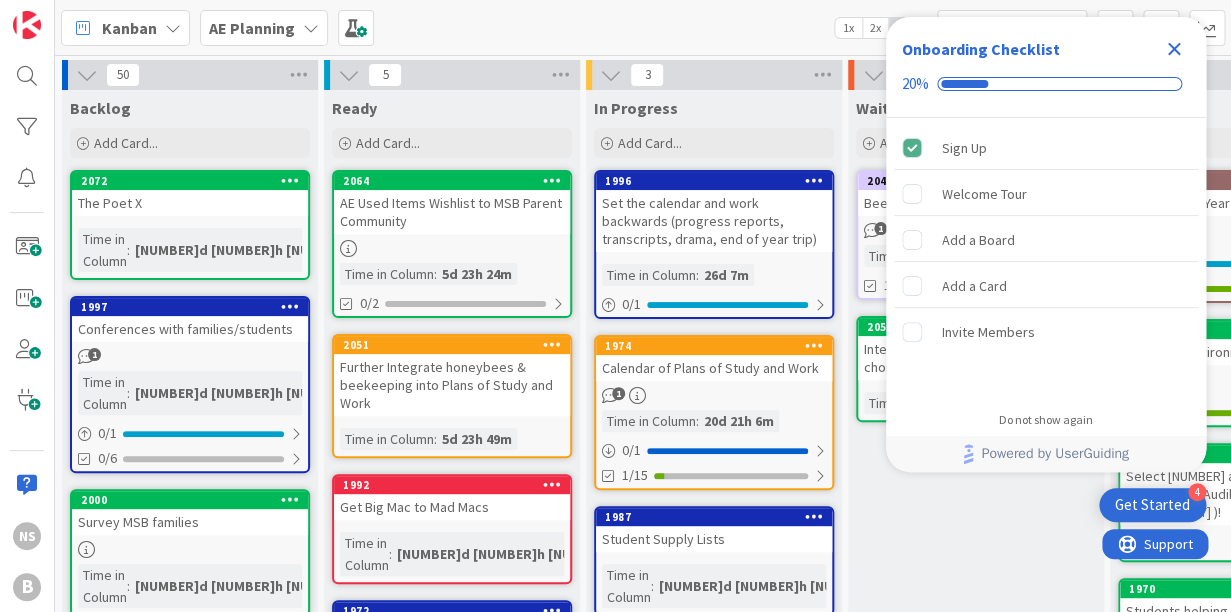 click on "In Progress" at bounding box center (714, 108) 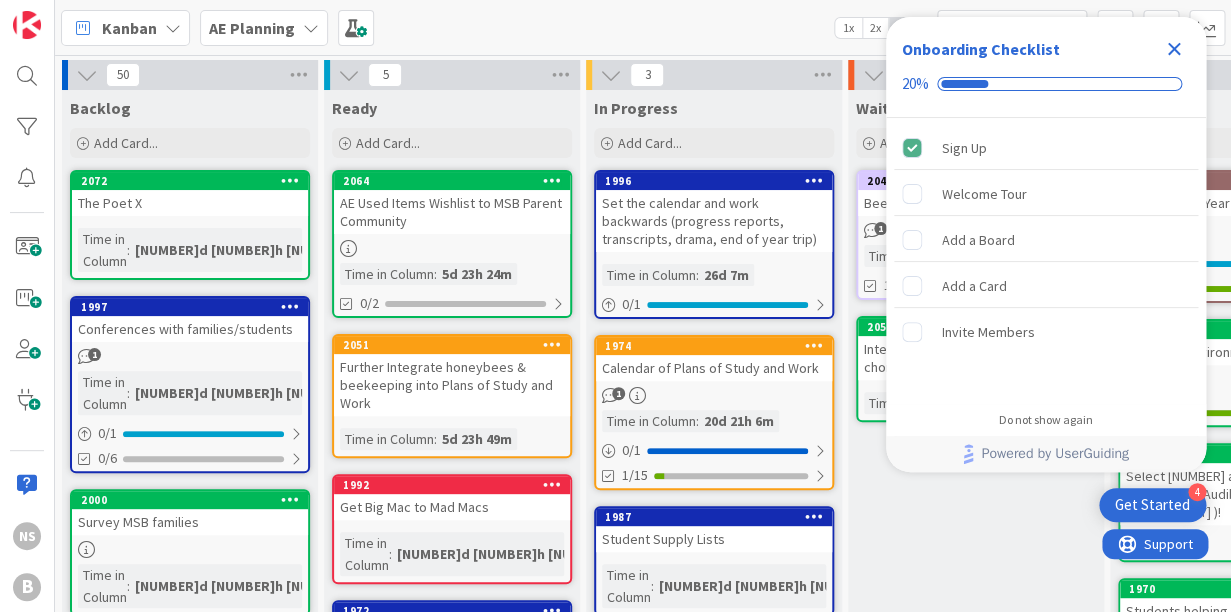 click 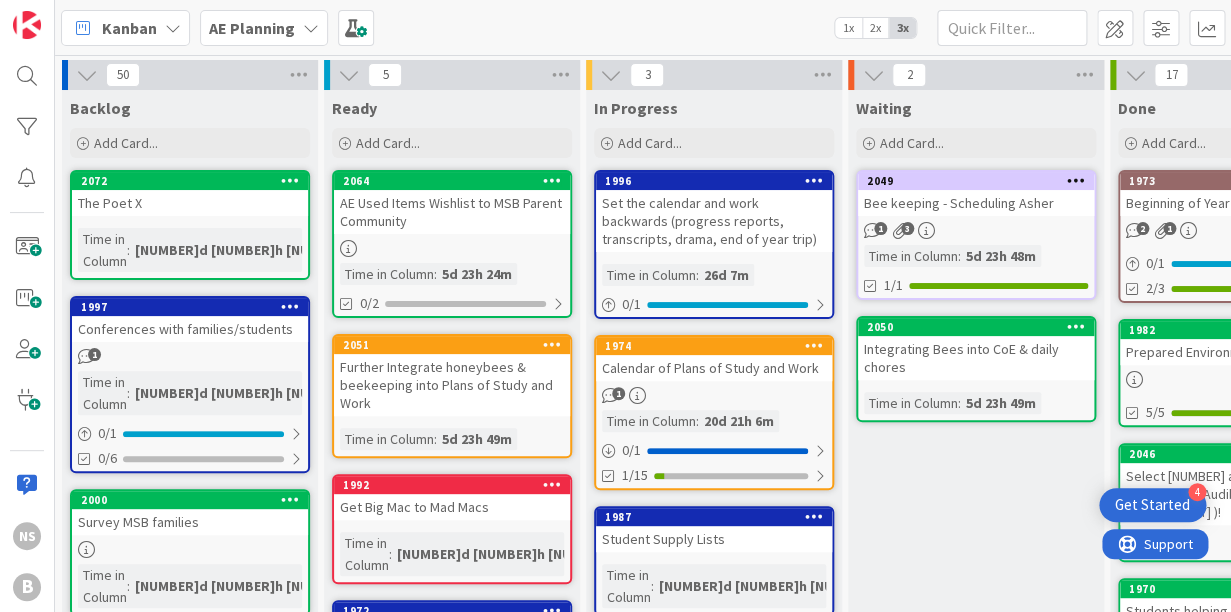 click on "2049 Bee keeping - Scheduling Asher  1 3 Time in Column : 5d 23h 48m 1/1" at bounding box center (976, 235) 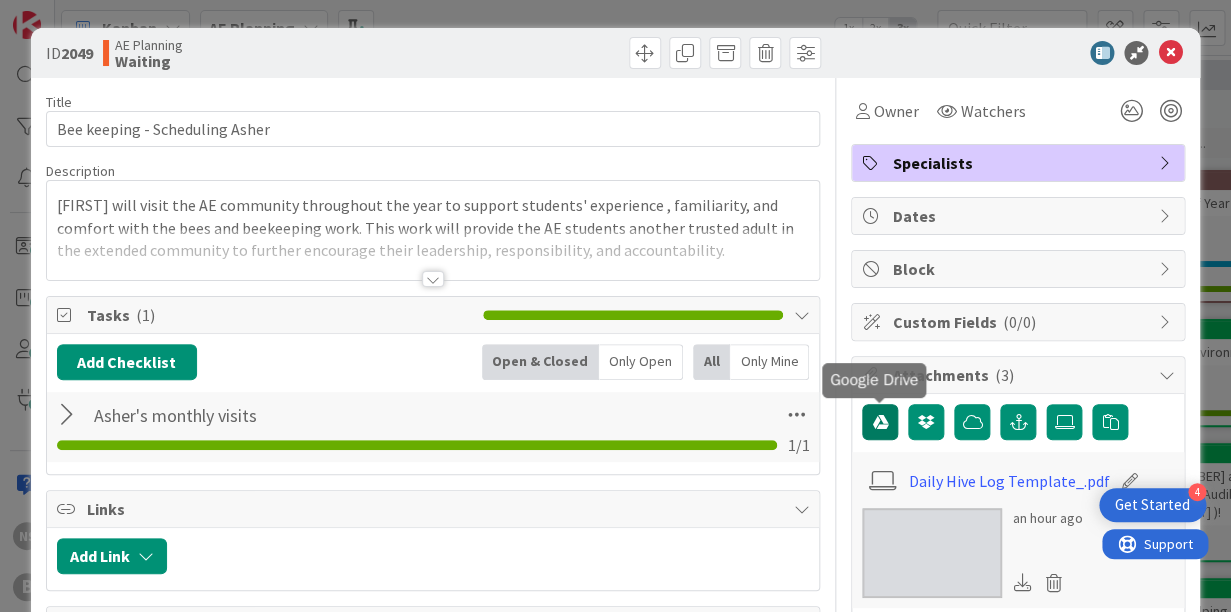 click at bounding box center (880, 422) 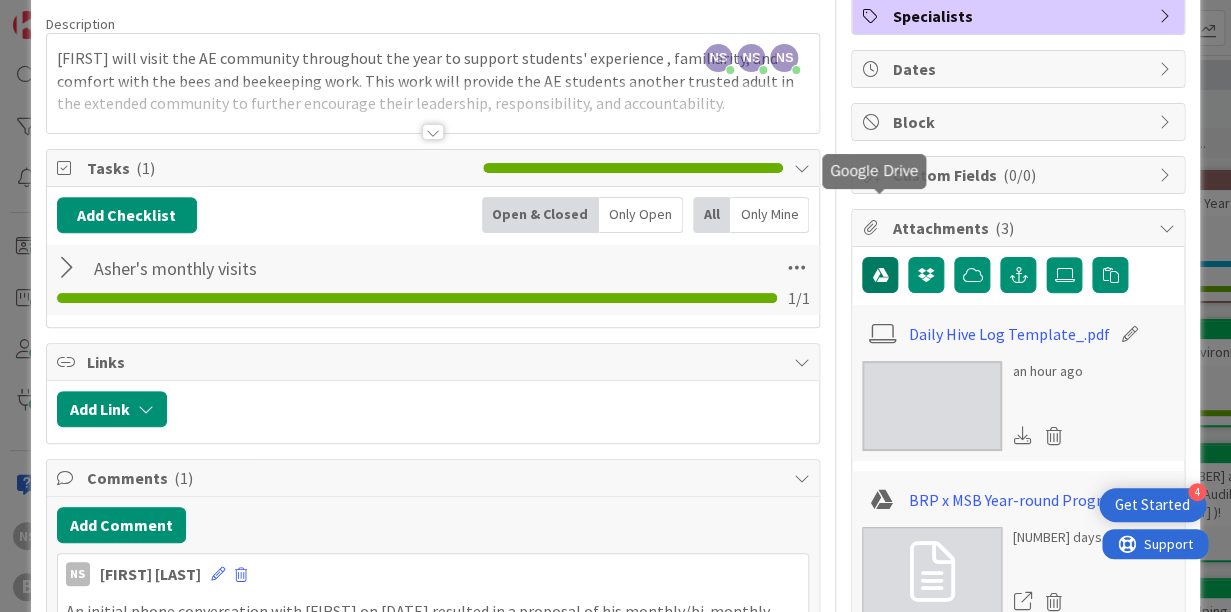 scroll, scrollTop: 108, scrollLeft: 0, axis: vertical 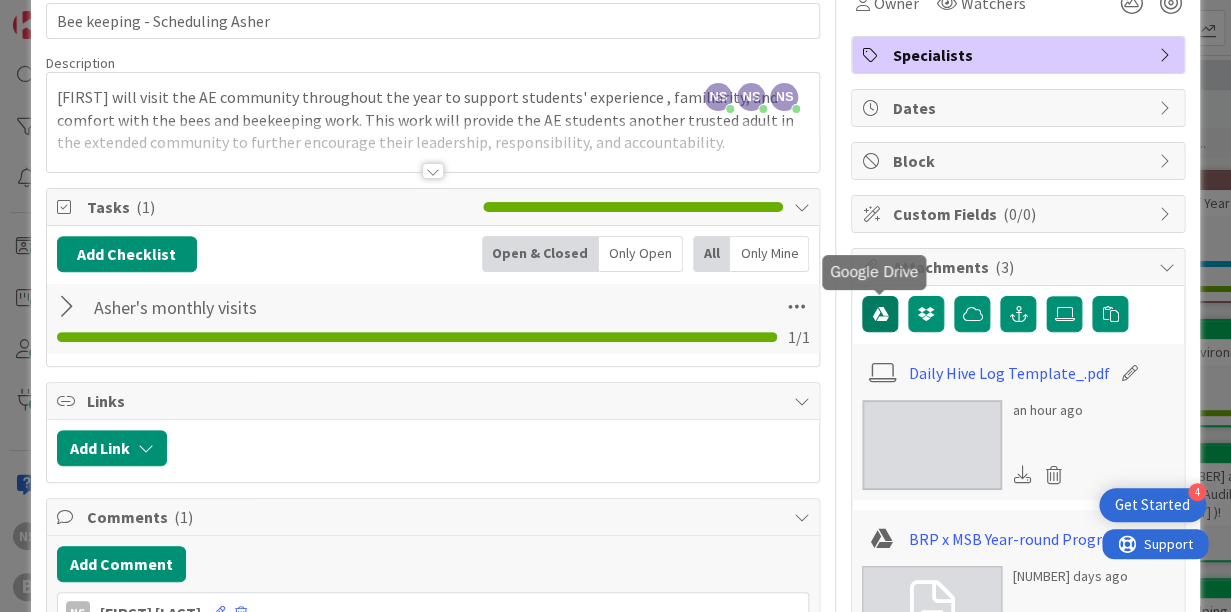 click at bounding box center [880, 314] 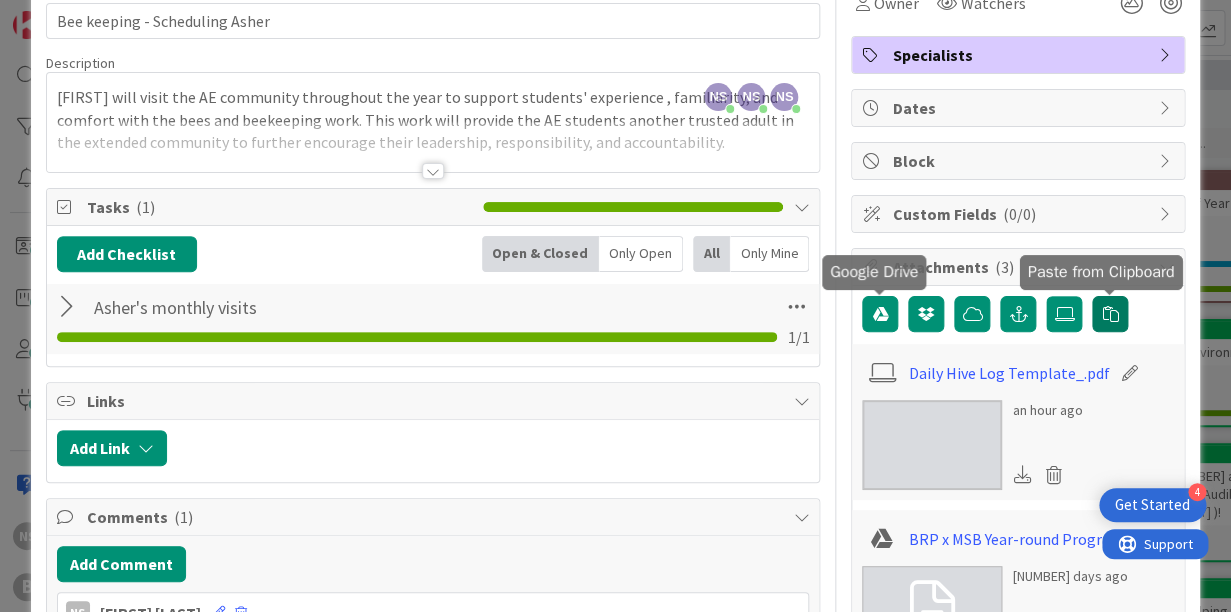 click at bounding box center [1110, 314] 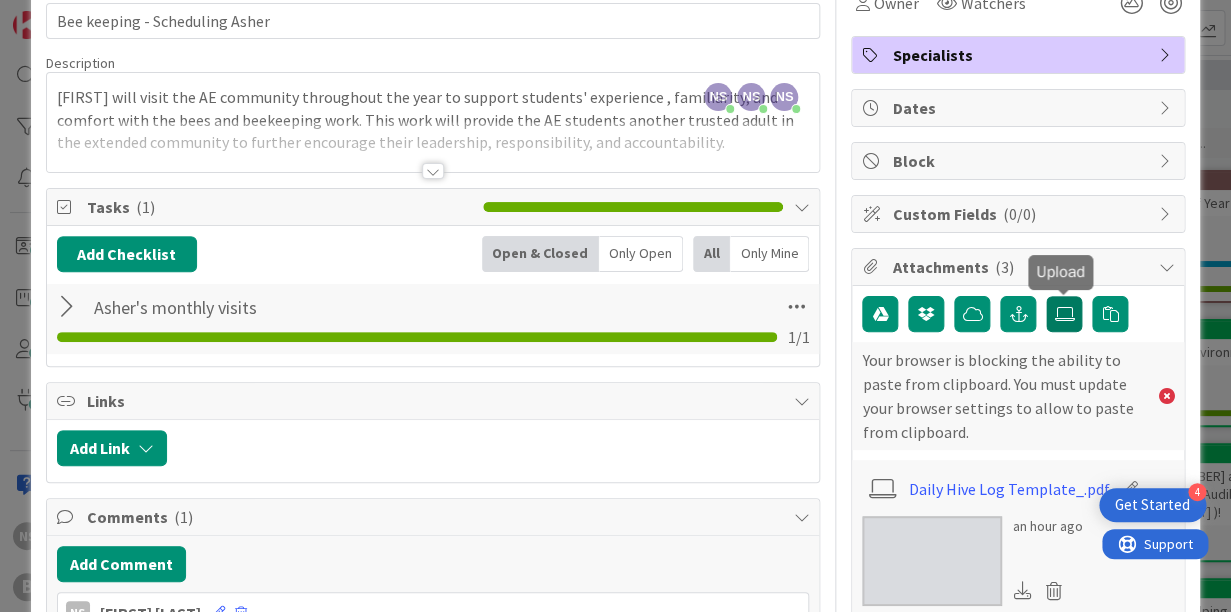 click at bounding box center (1064, 314) 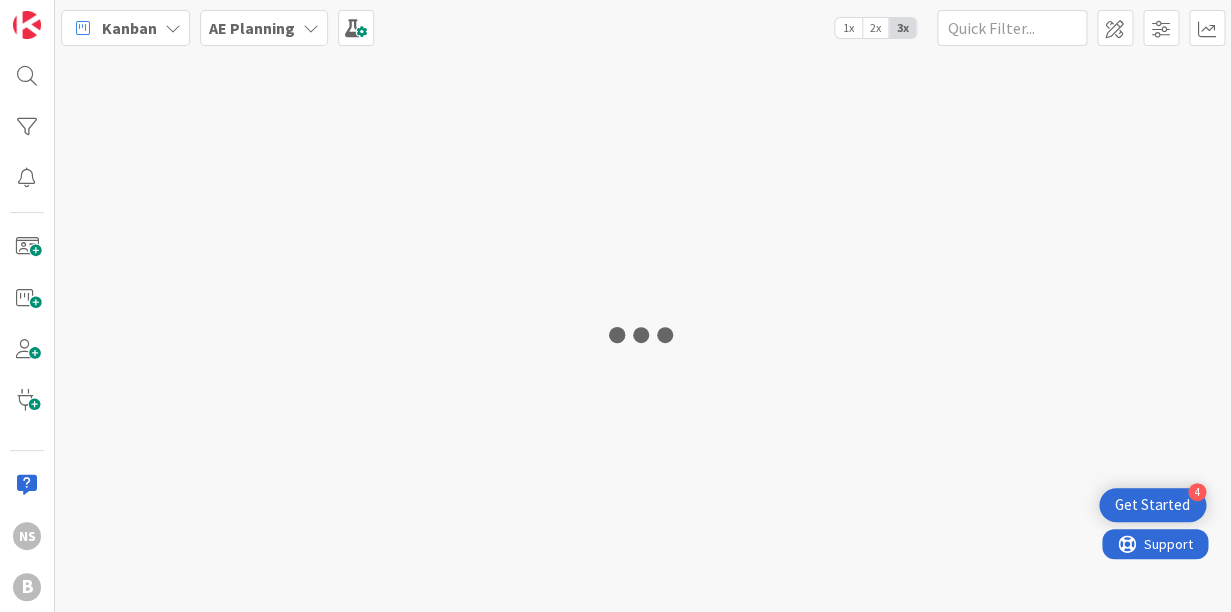 scroll, scrollTop: 0, scrollLeft: 0, axis: both 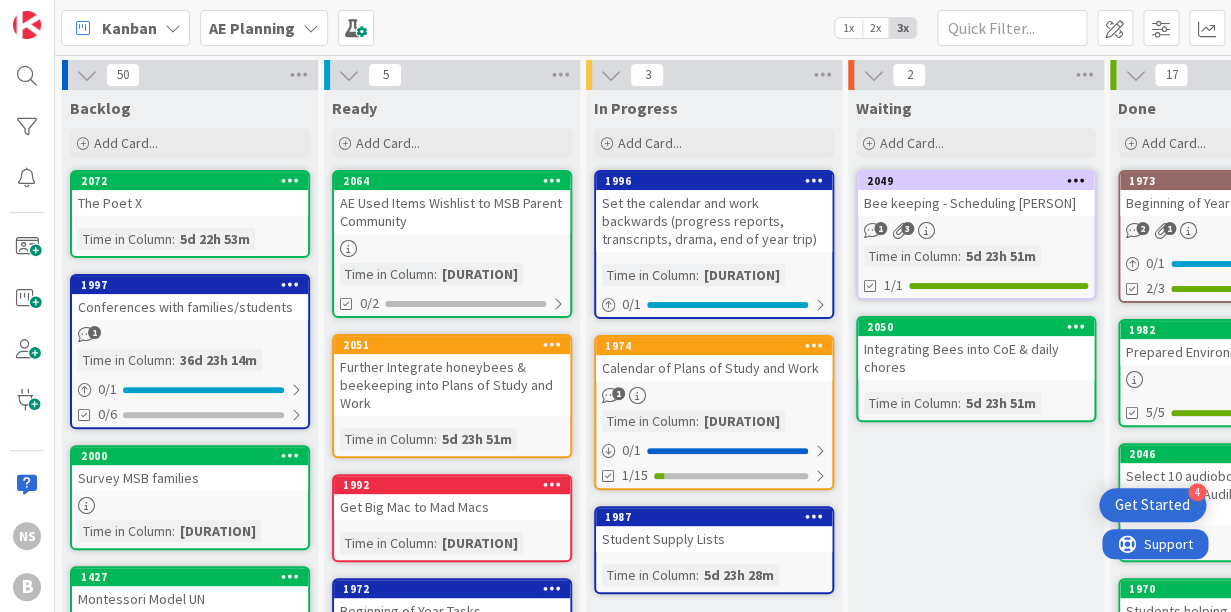 click on "1 3" at bounding box center (976, 230) 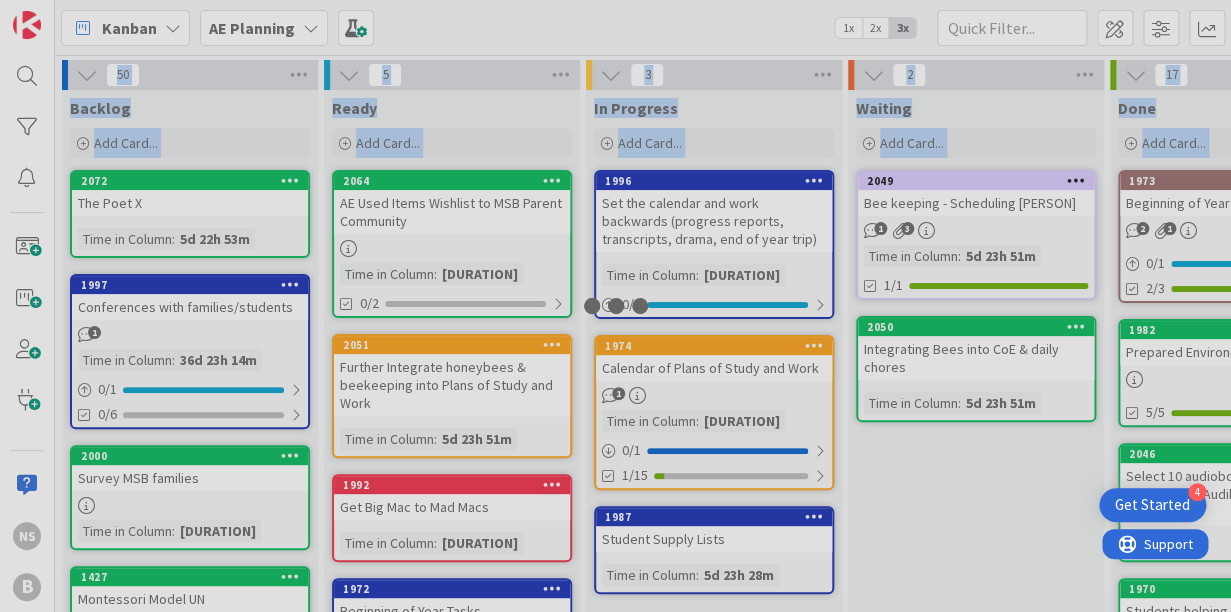 click at bounding box center [615, 306] 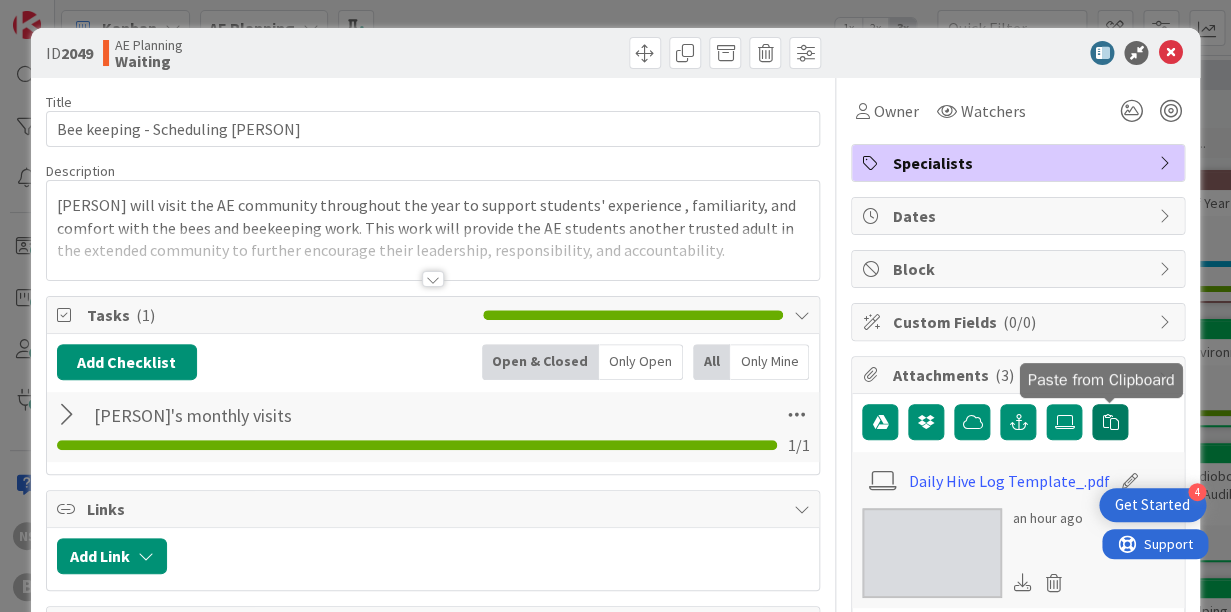click at bounding box center (1110, 422) 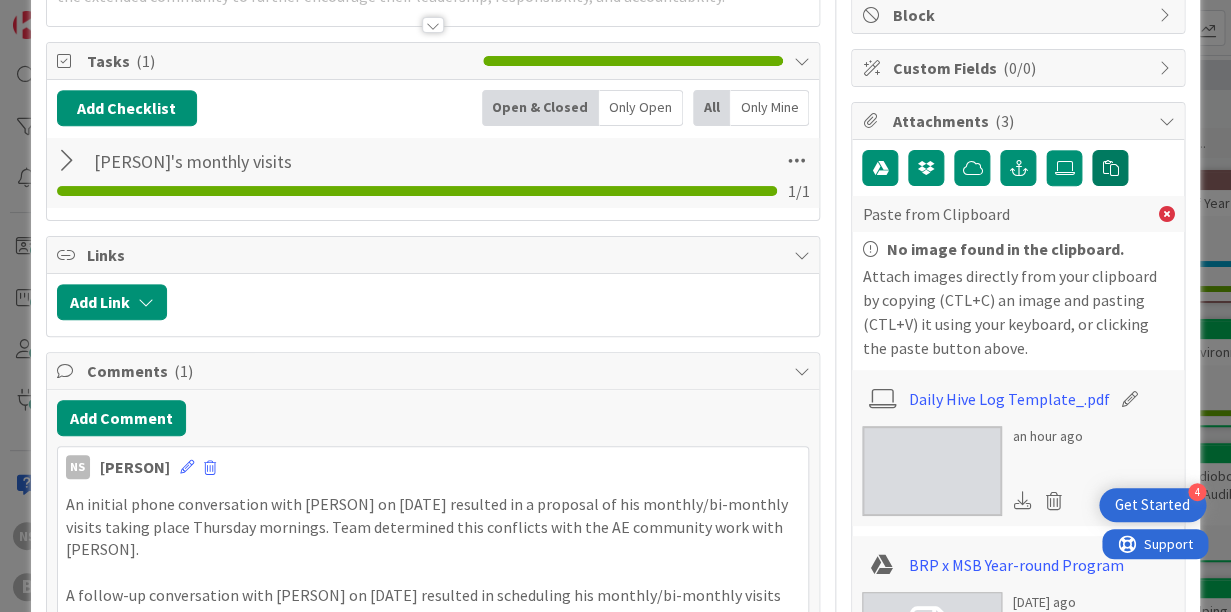 scroll, scrollTop: 255, scrollLeft: 0, axis: vertical 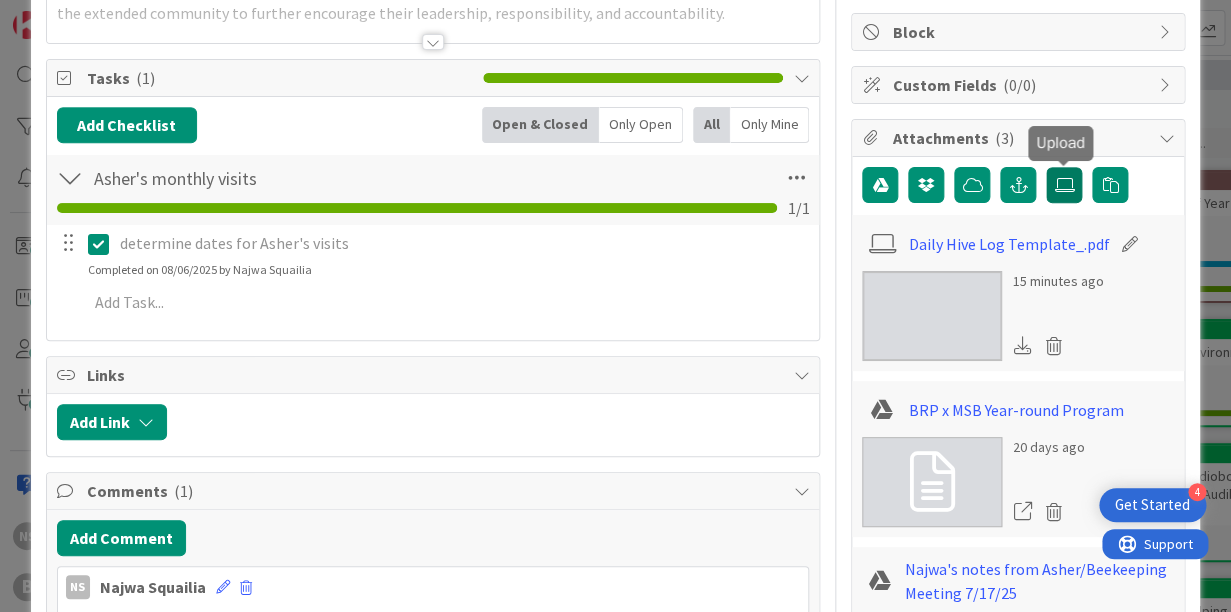 click at bounding box center (1064, 185) 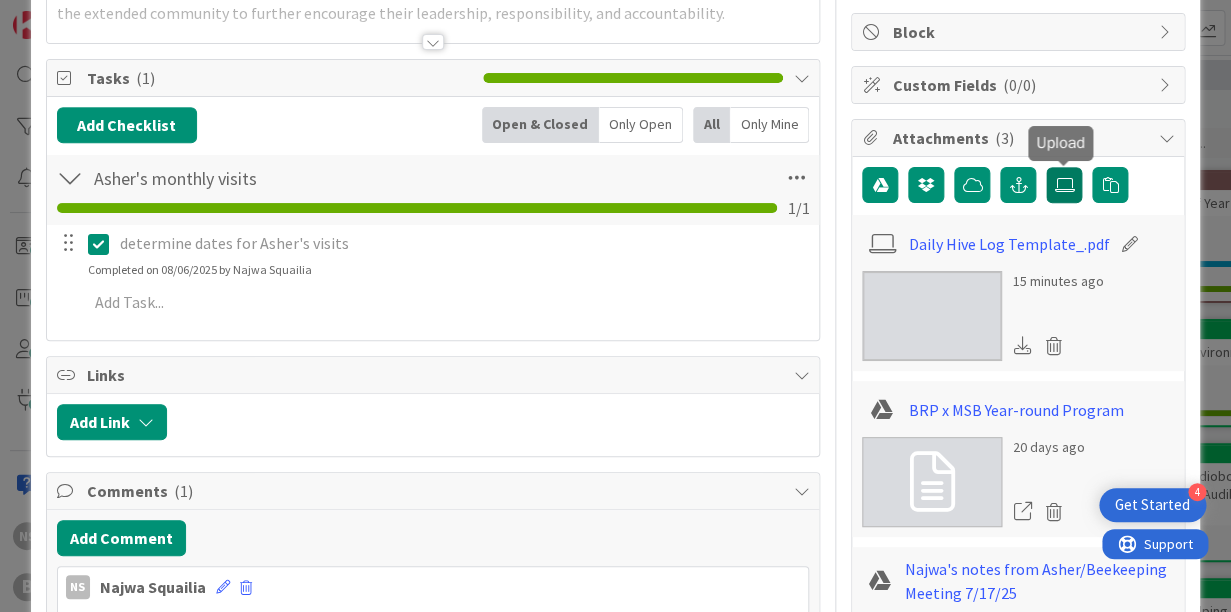 click at bounding box center [1046, 167] 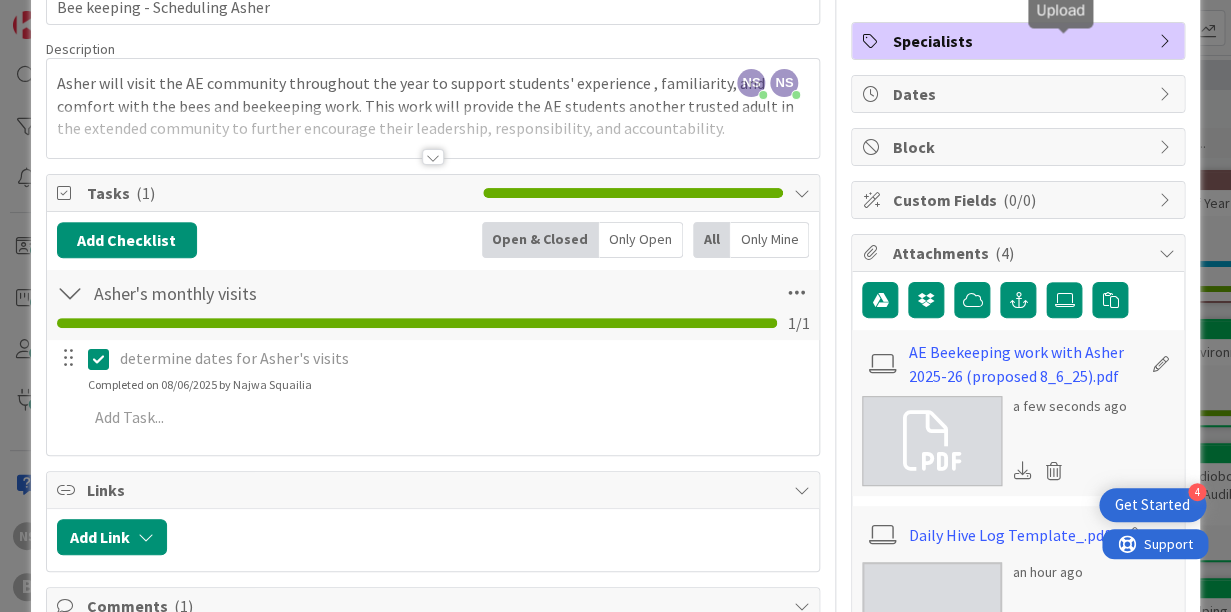 scroll, scrollTop: 0, scrollLeft: 0, axis: both 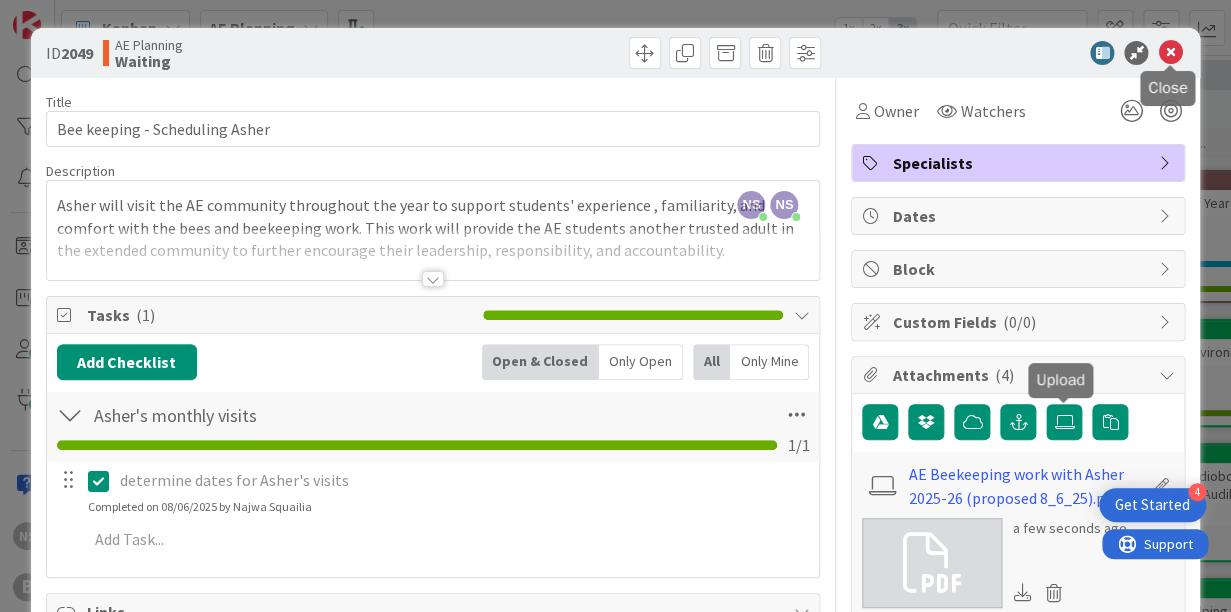 click at bounding box center [1170, 53] 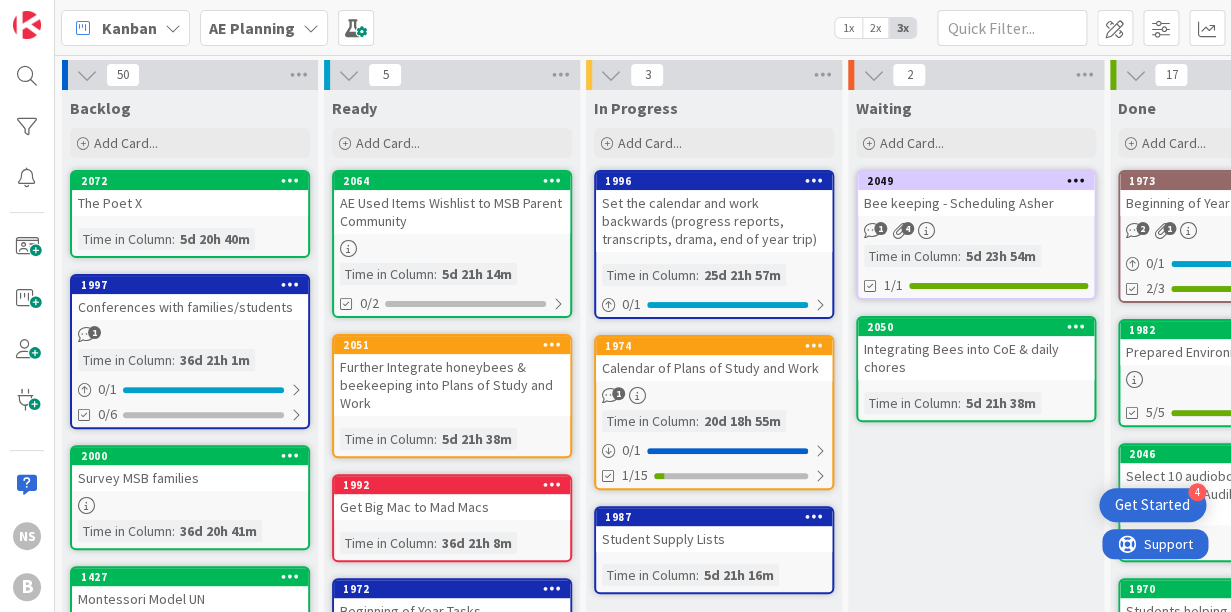 click on "1" at bounding box center [190, 334] 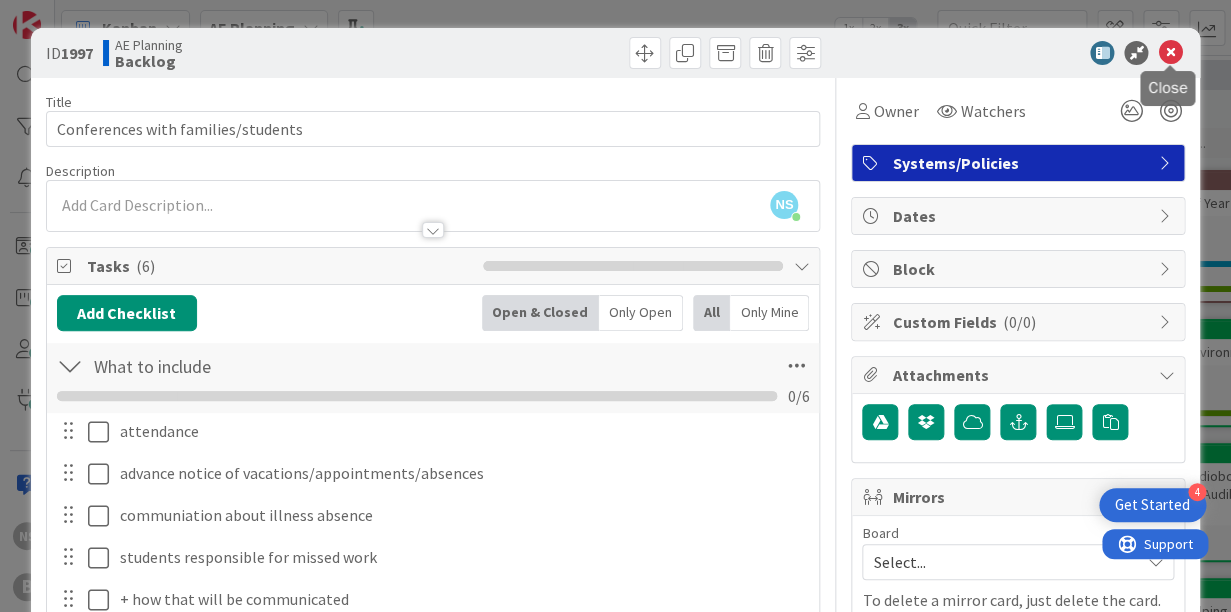 click at bounding box center (1170, 53) 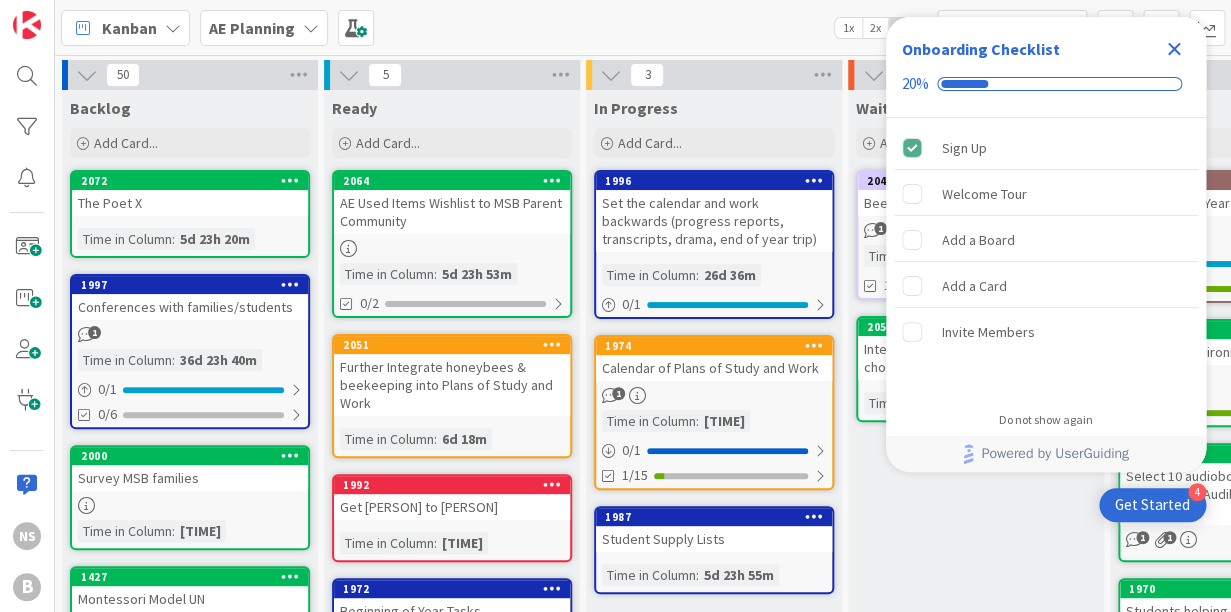 scroll, scrollTop: 0, scrollLeft: 0, axis: both 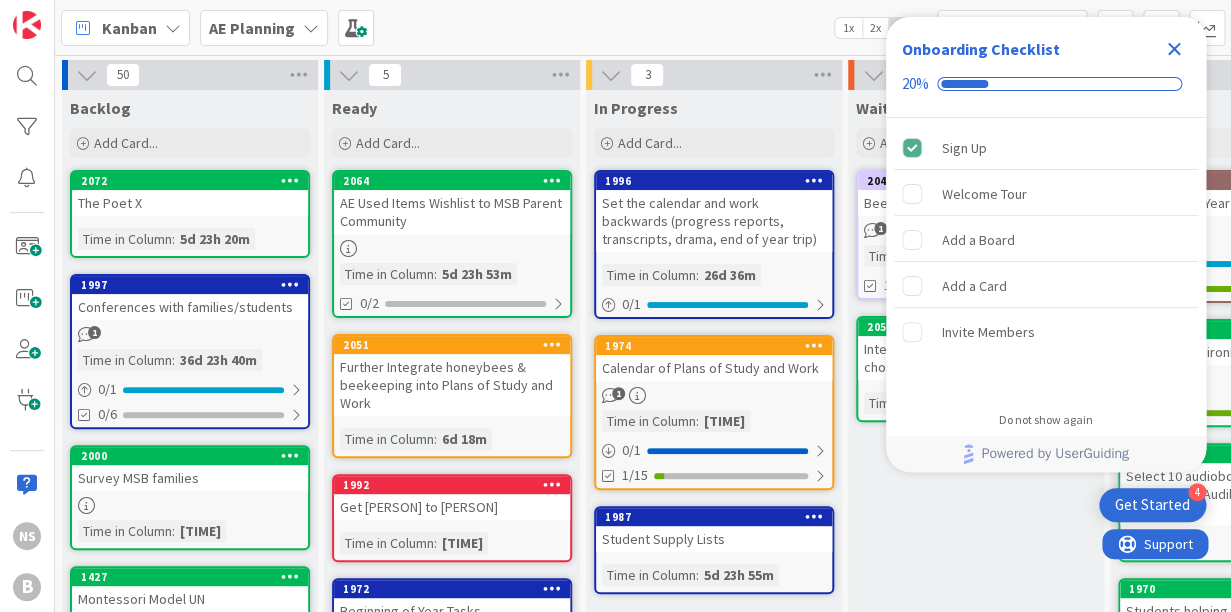 click on "Waiting Add Card... 2049 Bee keeping - Scheduling Asher  1 4 Time in Column : 6d 17m 1/1 2050 Integrating Bees into CoE & daily chores Time in Column : 6d 17m" at bounding box center [976, 793] 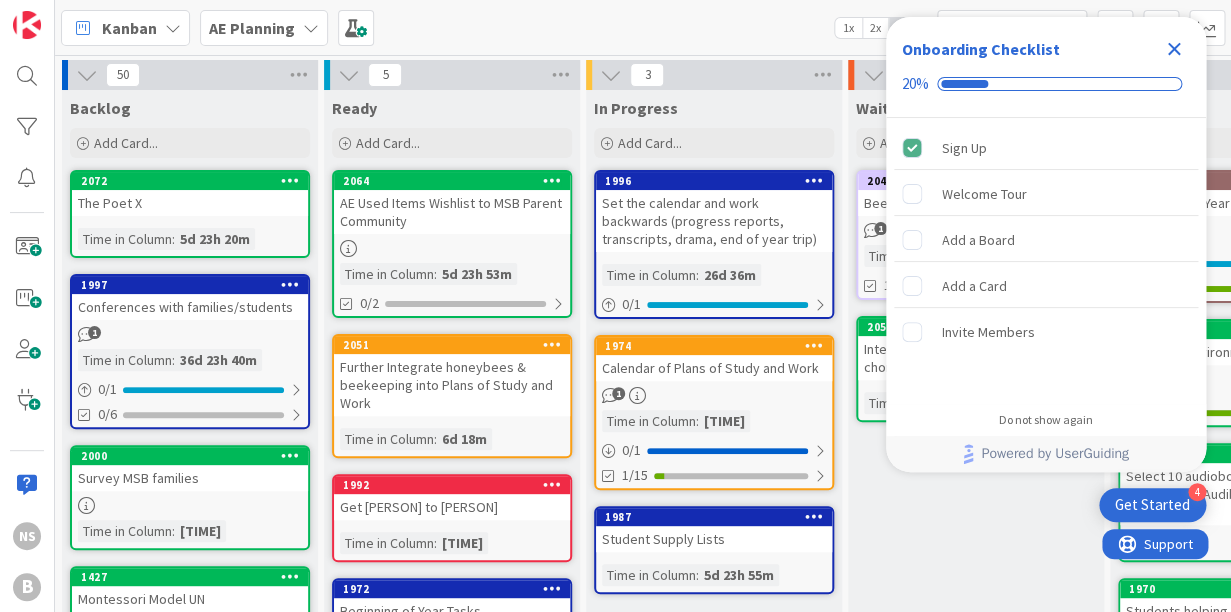 click 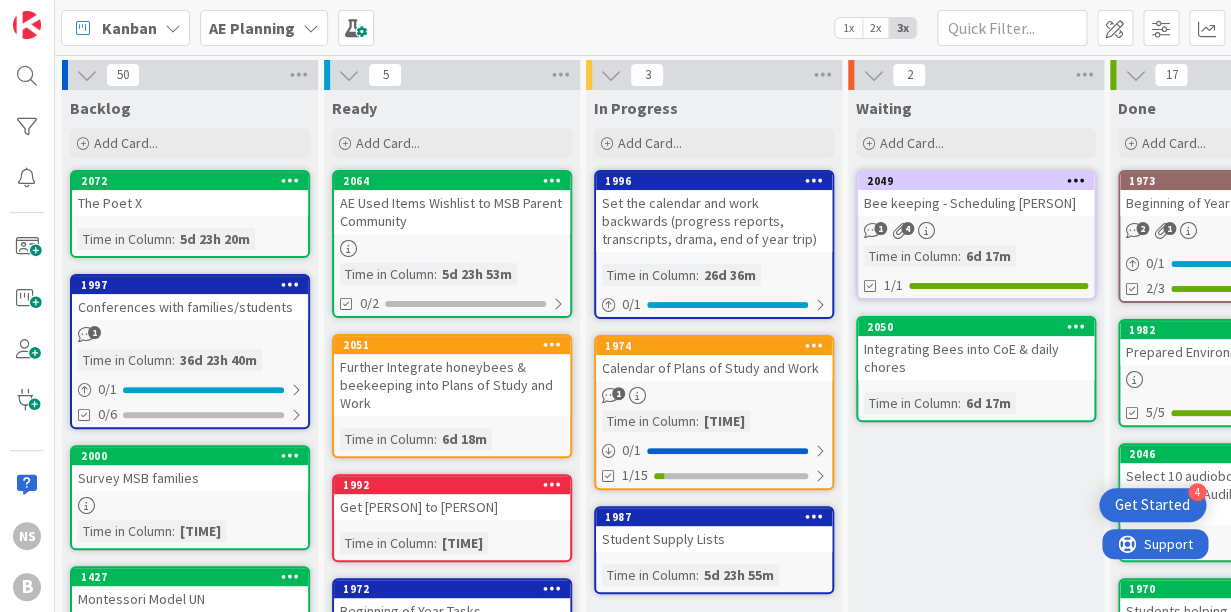 click on "Time in Column : 6d 17m" at bounding box center [976, 256] 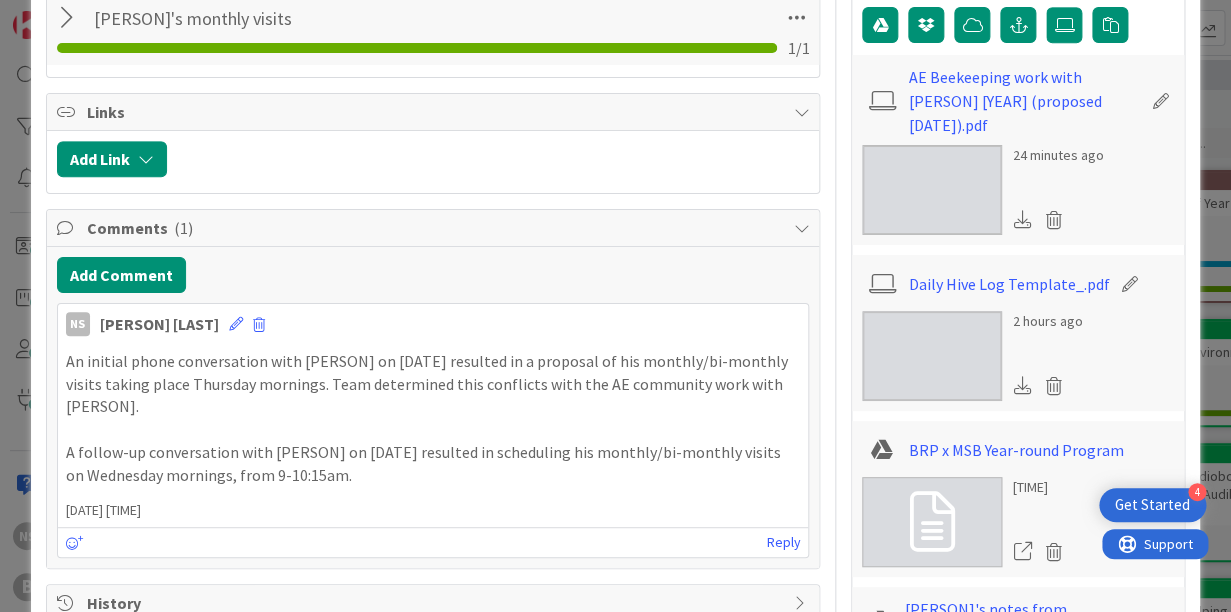 scroll, scrollTop: 518, scrollLeft: 0, axis: vertical 